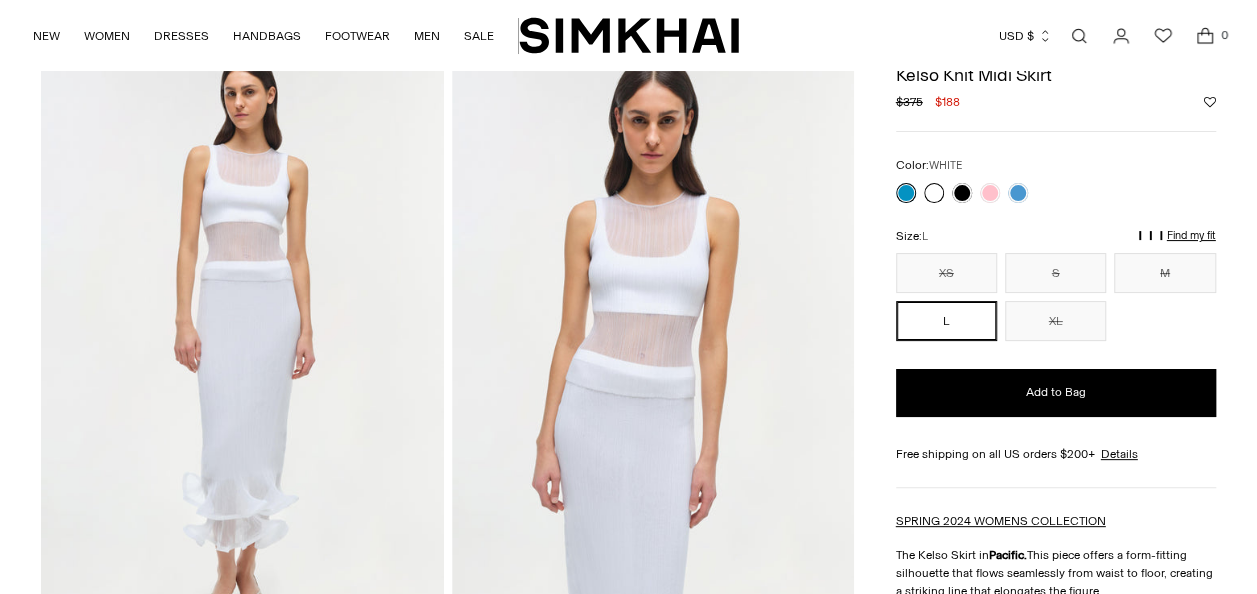 scroll, scrollTop: 100, scrollLeft: 0, axis: vertical 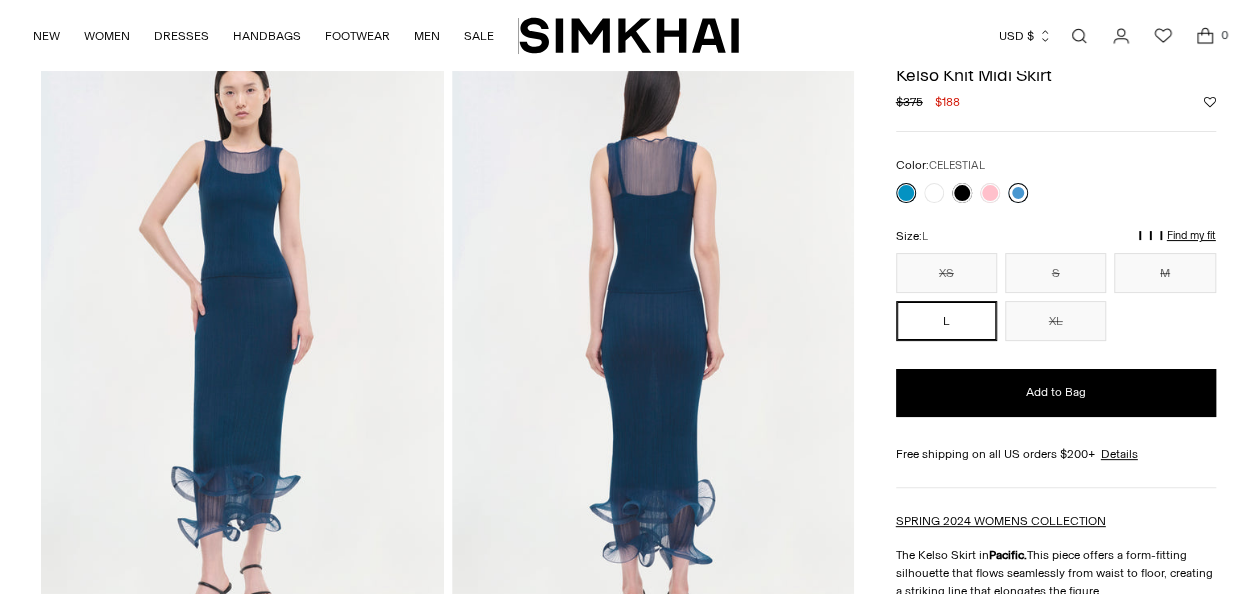 click at bounding box center (1018, 193) 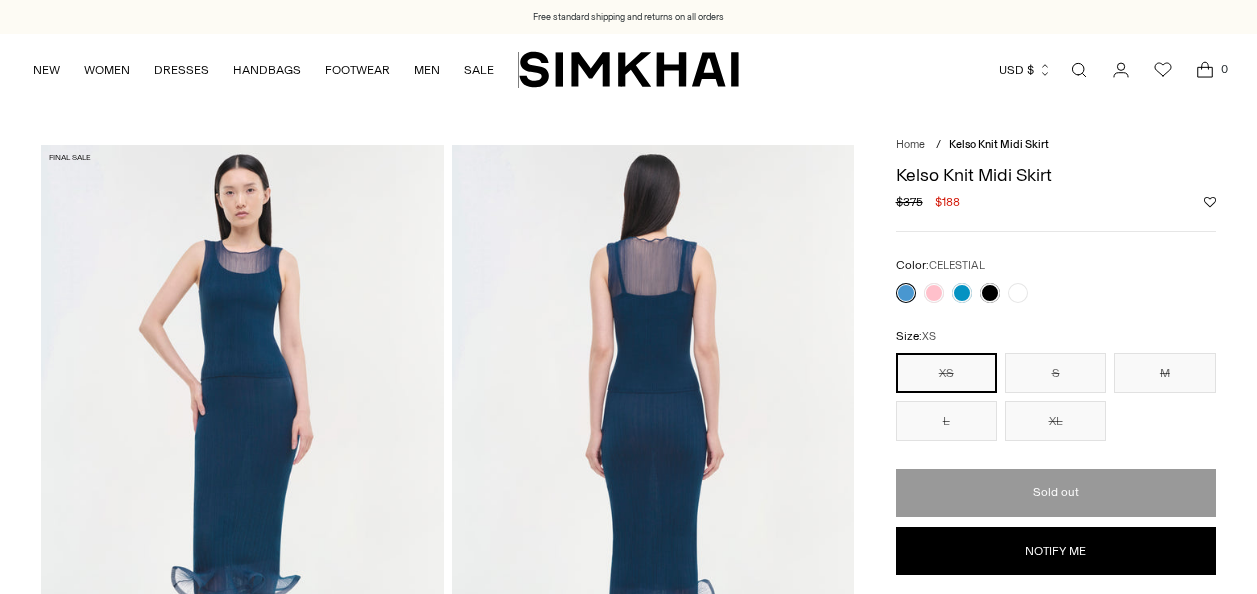 scroll, scrollTop: 0, scrollLeft: 0, axis: both 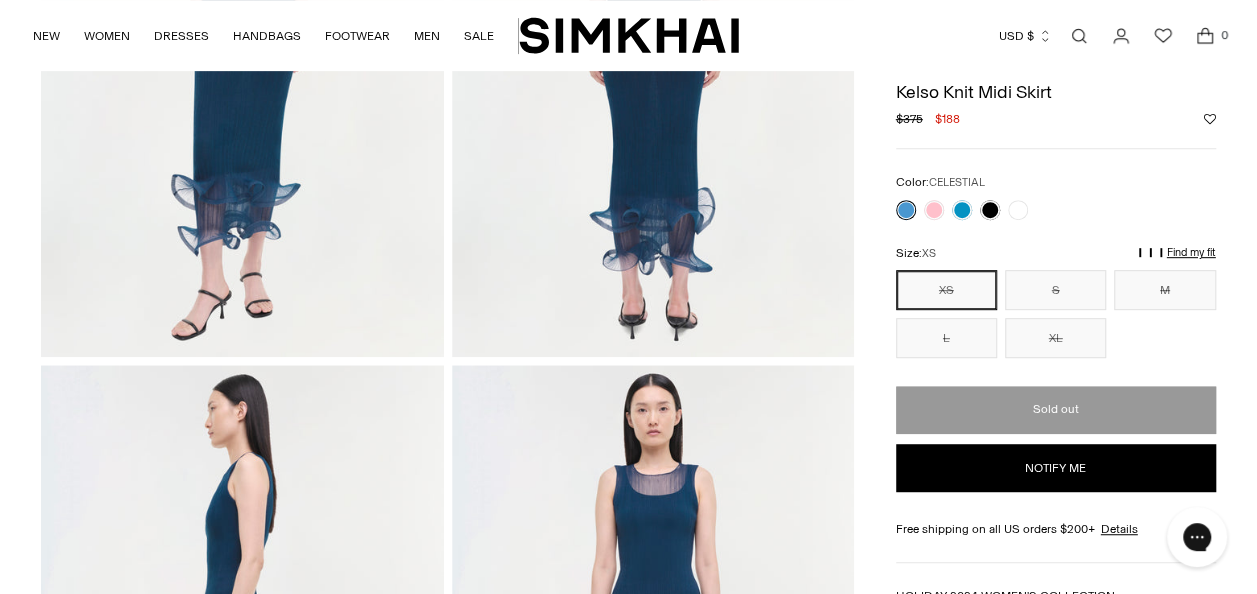 click on "Find my fit" at bounding box center (1031, 262) 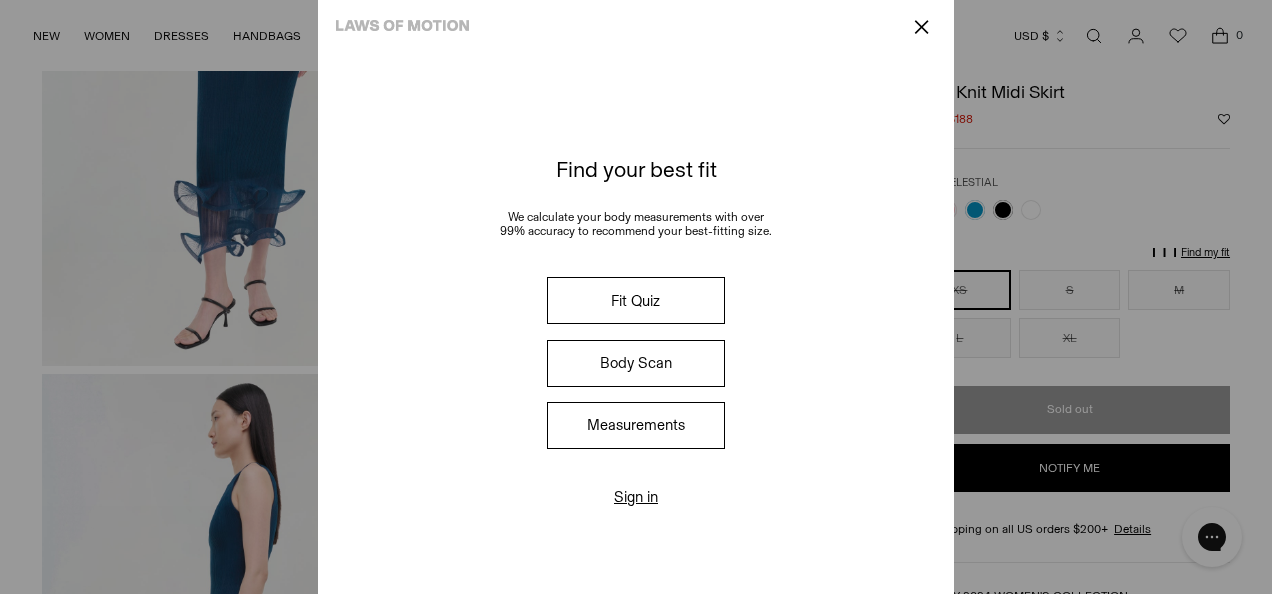 click on "Fit Quiz" at bounding box center (636, 300) 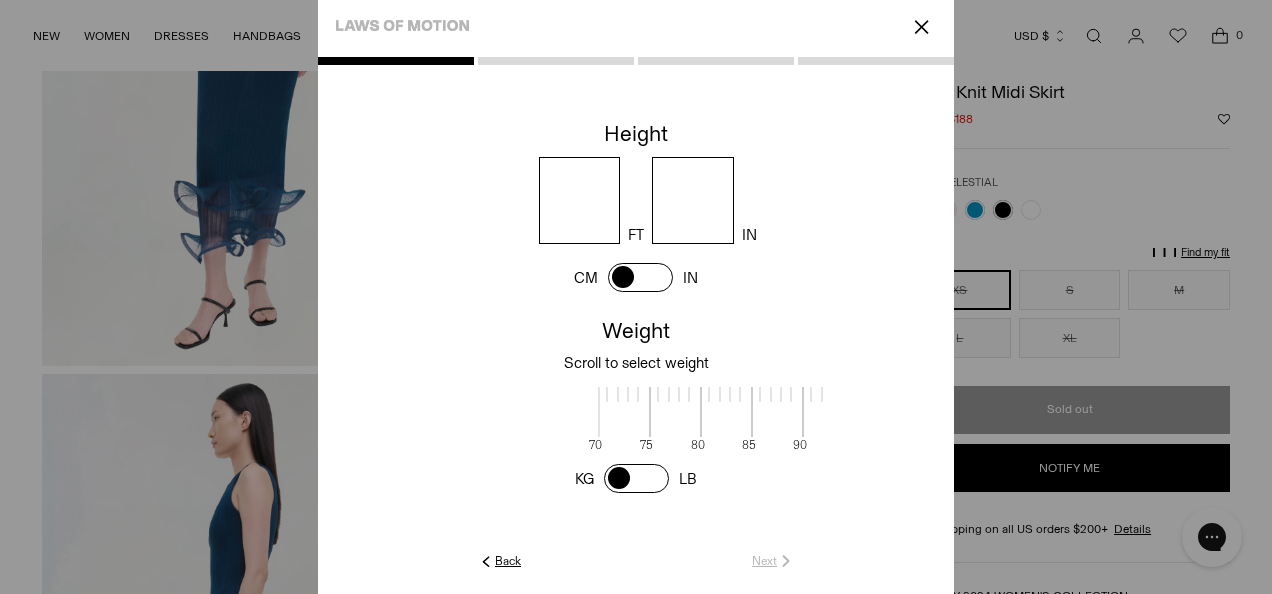 scroll, scrollTop: 2, scrollLeft: 650, axis: both 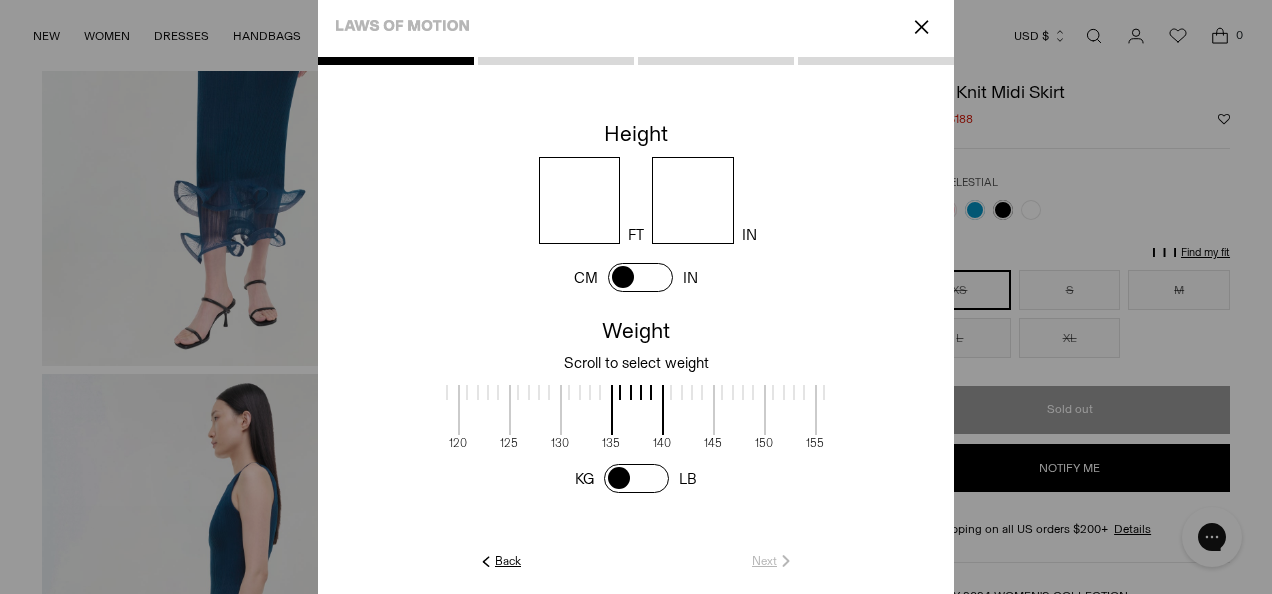 click at bounding box center (580, 200) 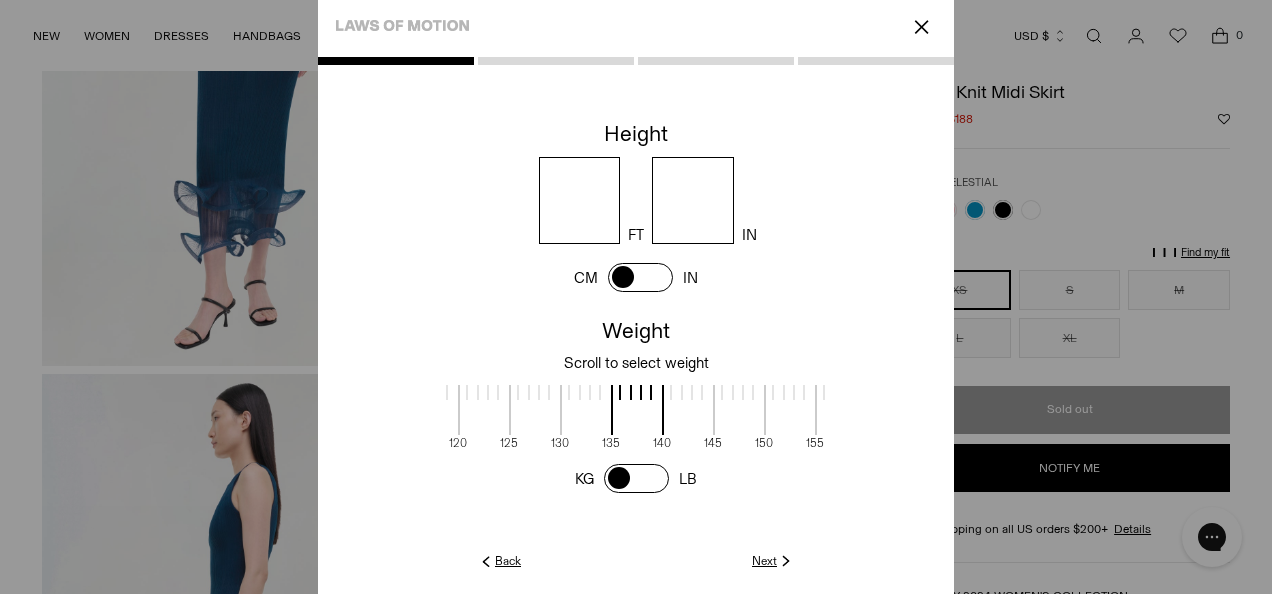 type on "*" 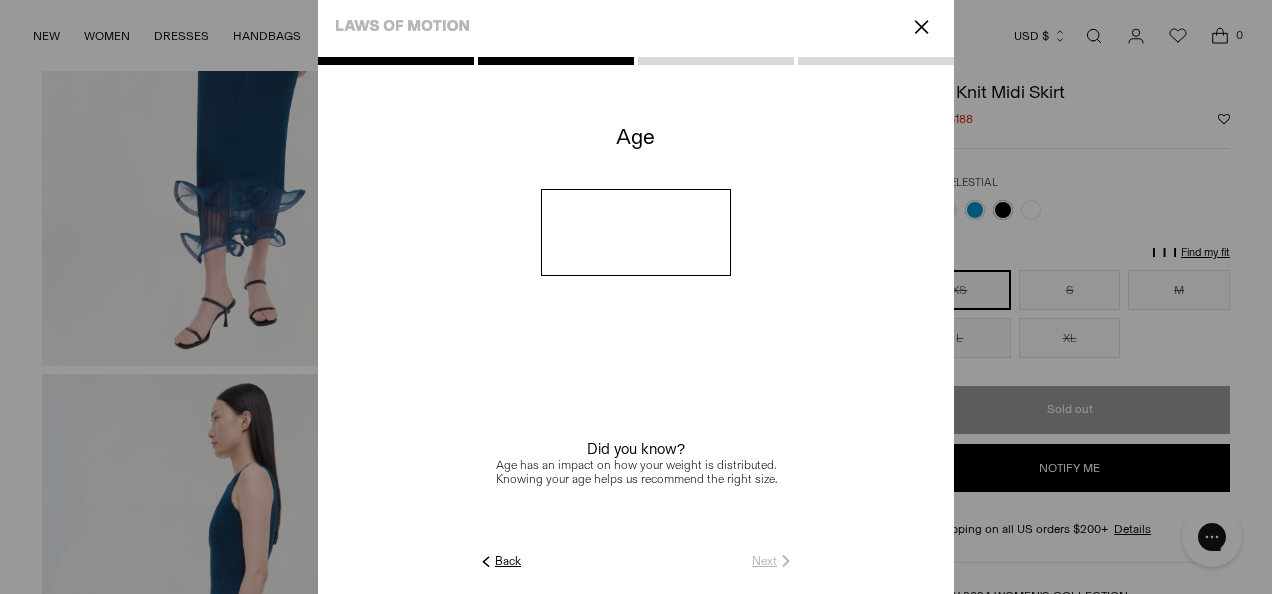 click on "Back" 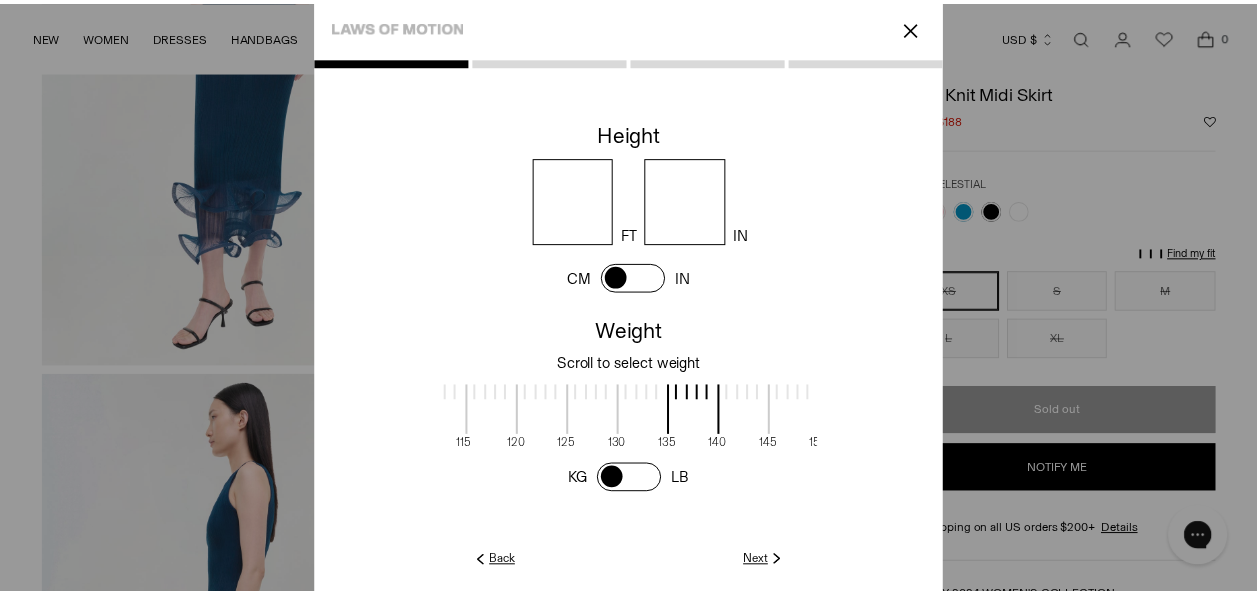 scroll, scrollTop: 2, scrollLeft: 576, axis: both 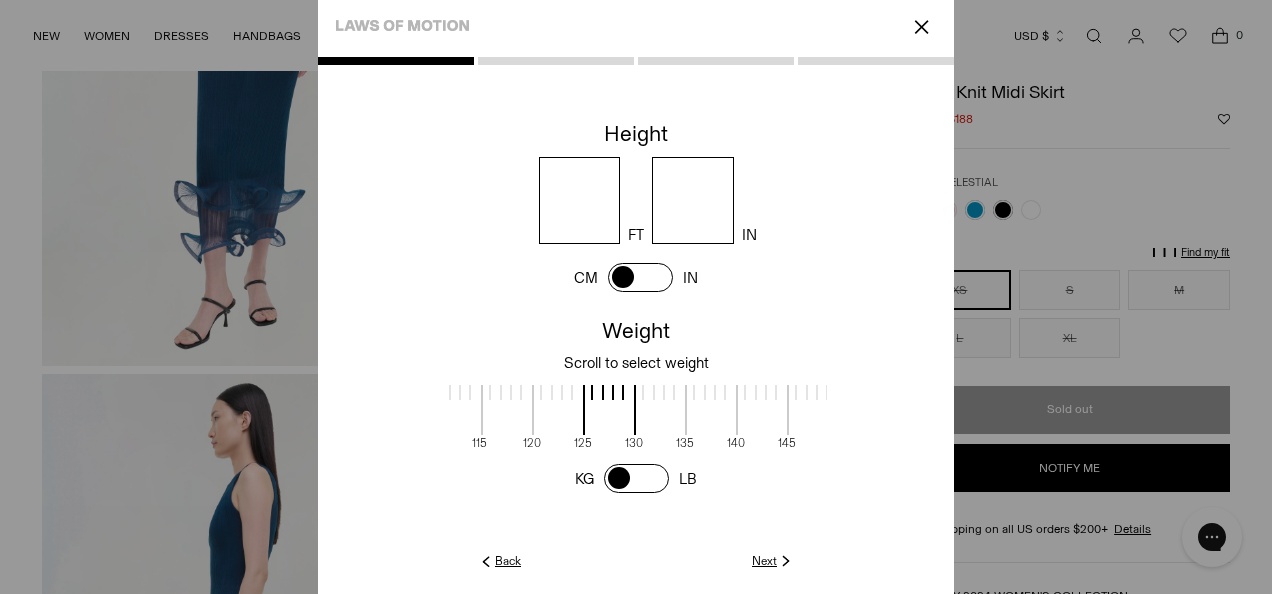 drag, startPoint x: 606, startPoint y: 436, endPoint x: 681, endPoint y: 432, distance: 75.10659 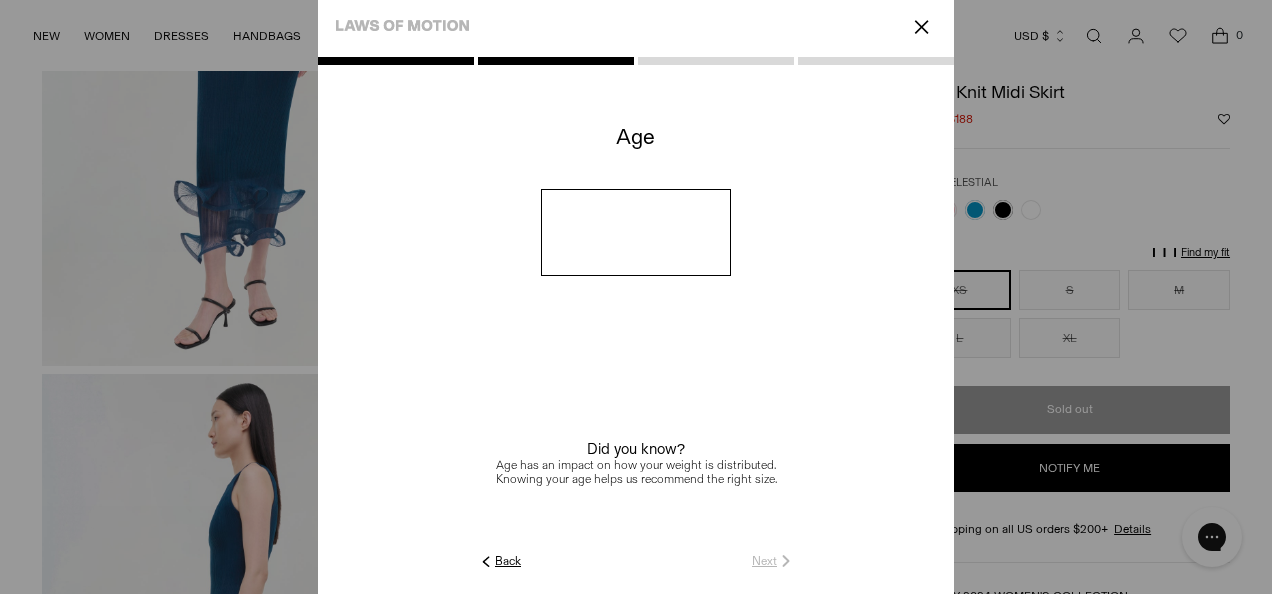 click at bounding box center (636, 232) 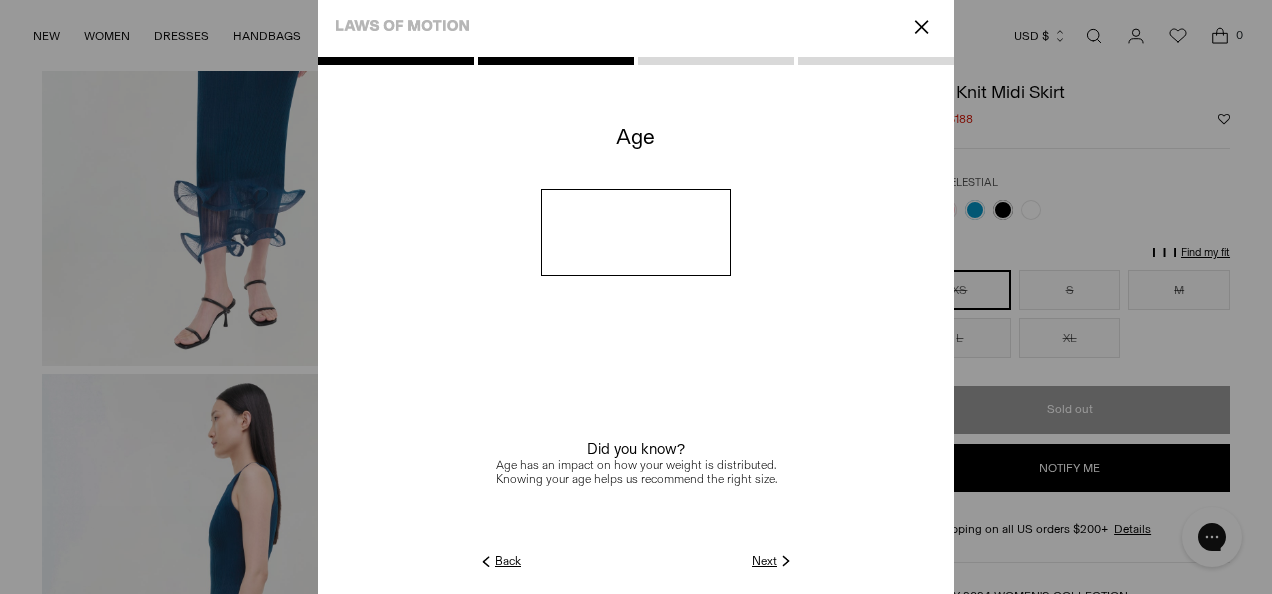 type on "**" 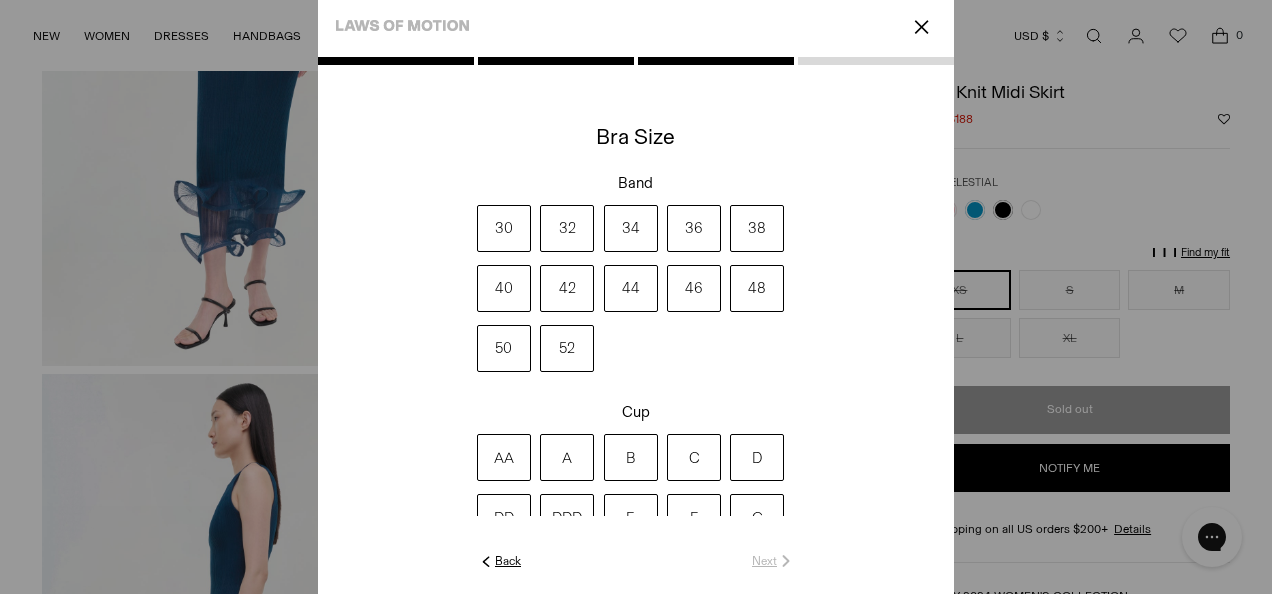click on "34" at bounding box center (631, 228) 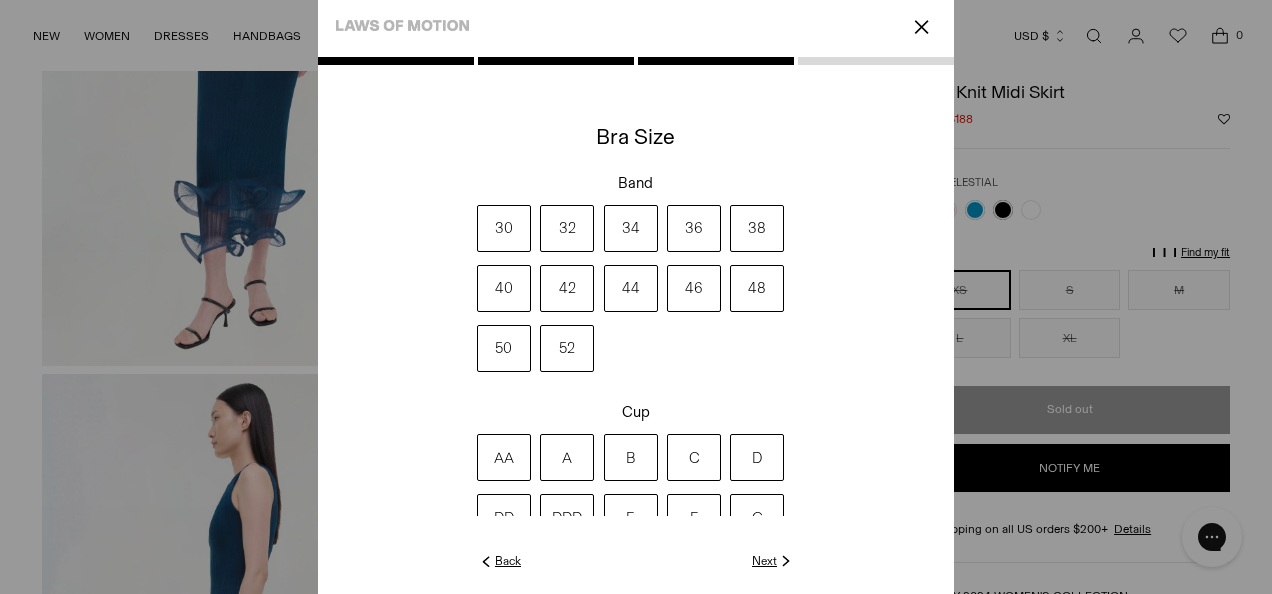 click at bounding box center [636, 327] 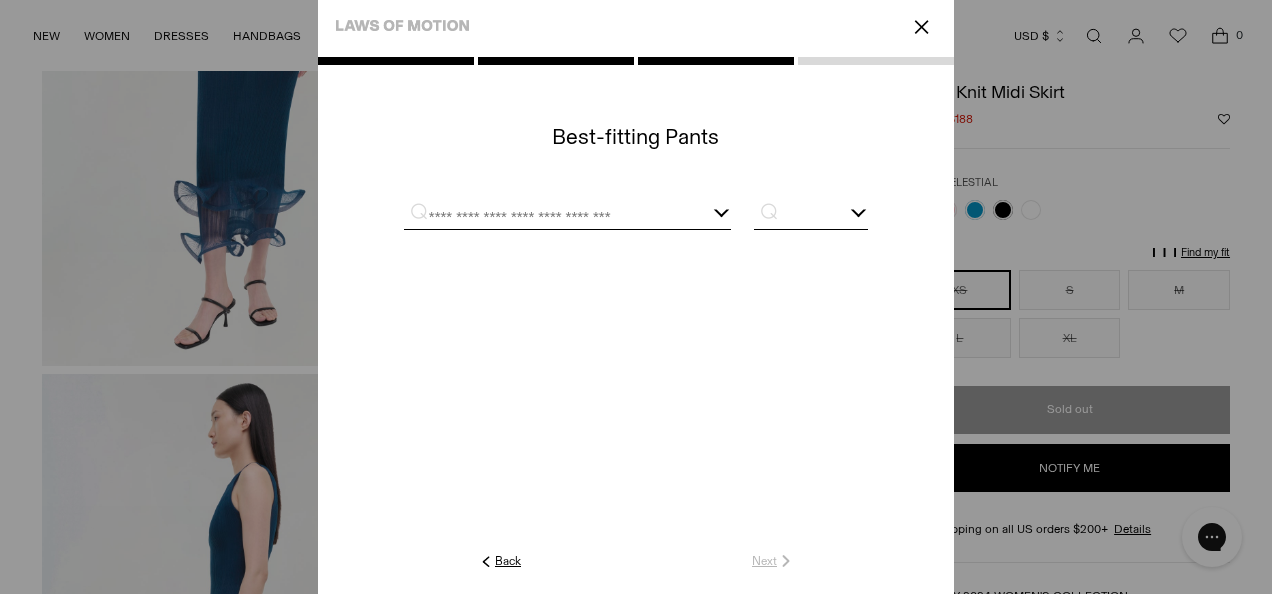 click at bounding box center [543, 216] 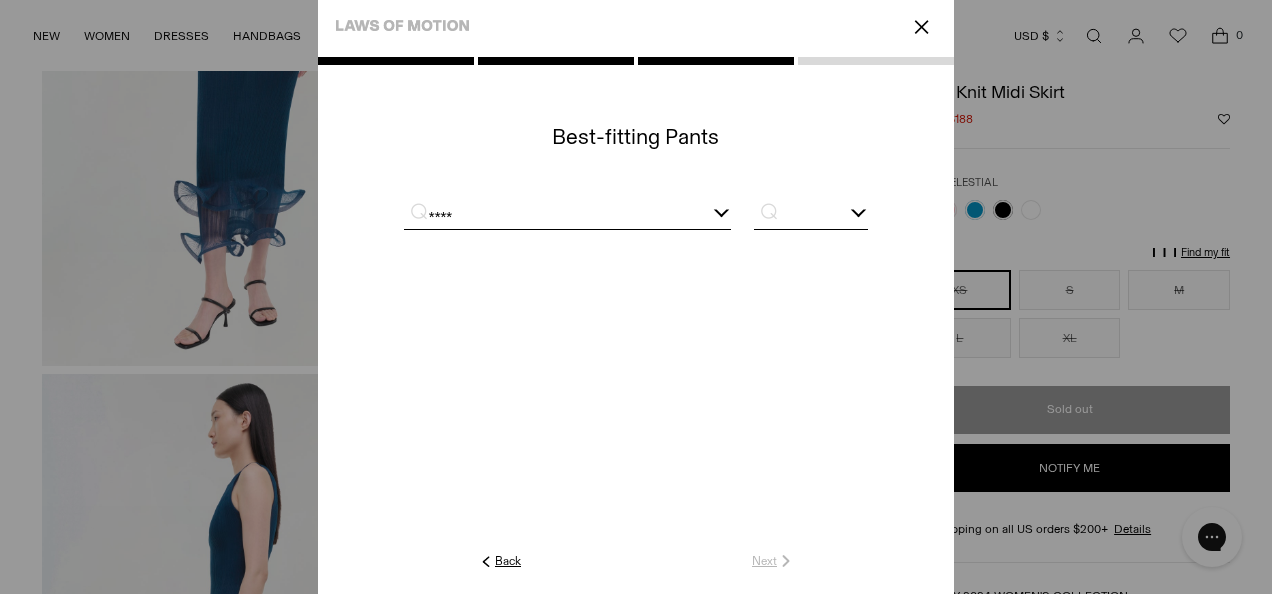 type on "****" 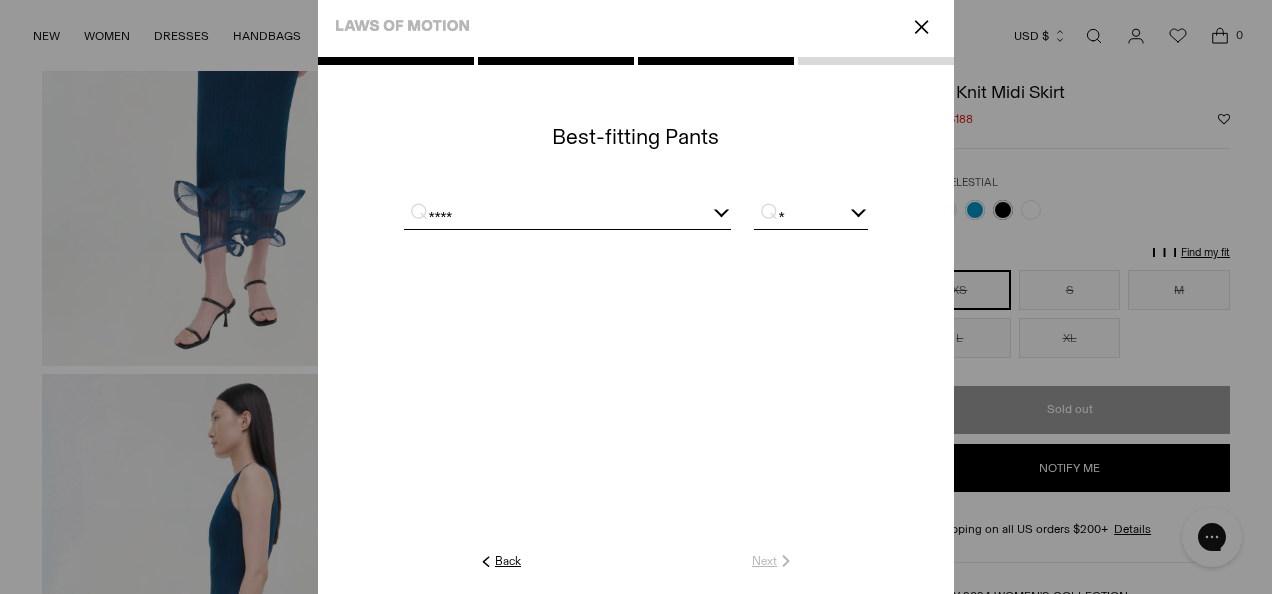 type 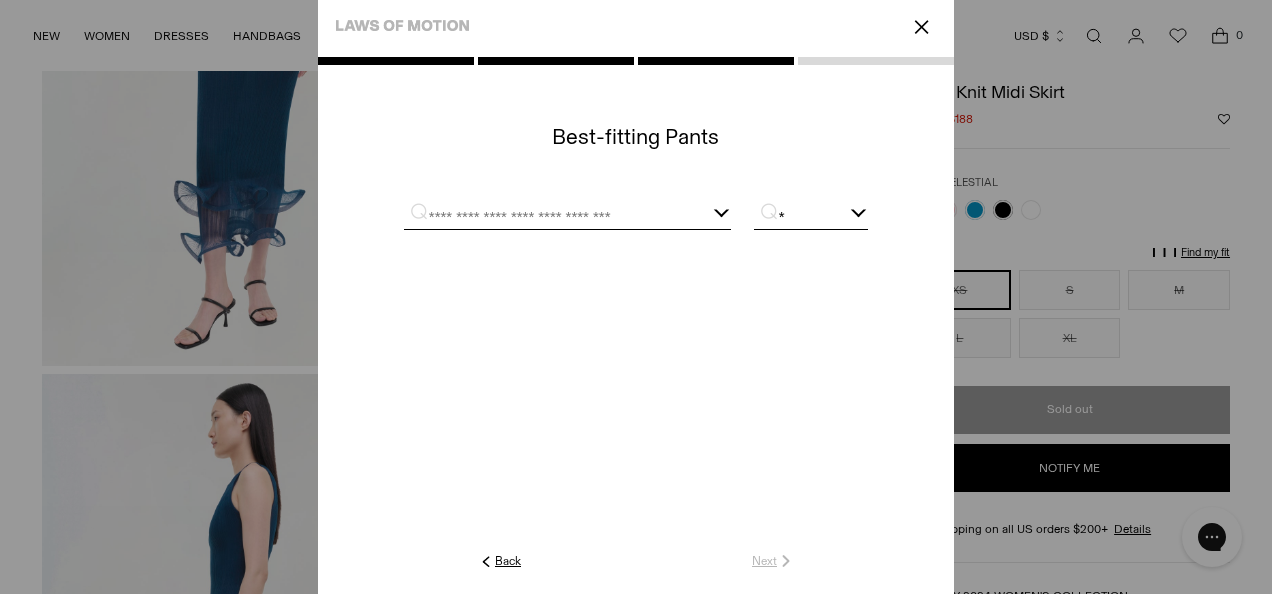 type on "*" 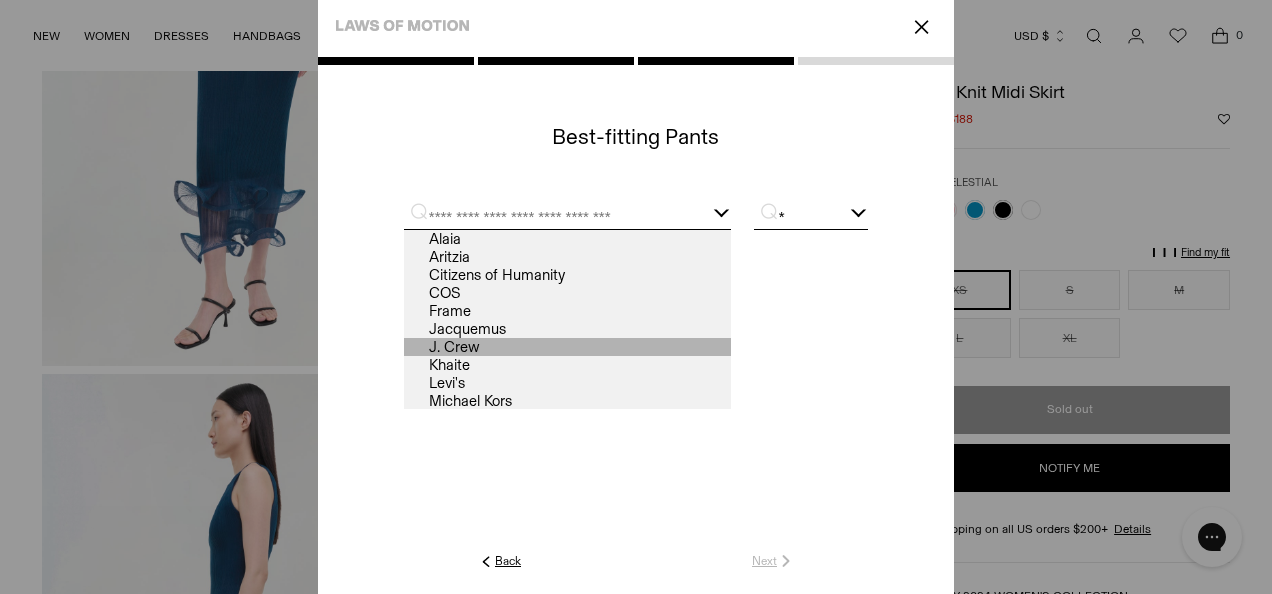 click on "J. Crew" at bounding box center [567, 347] 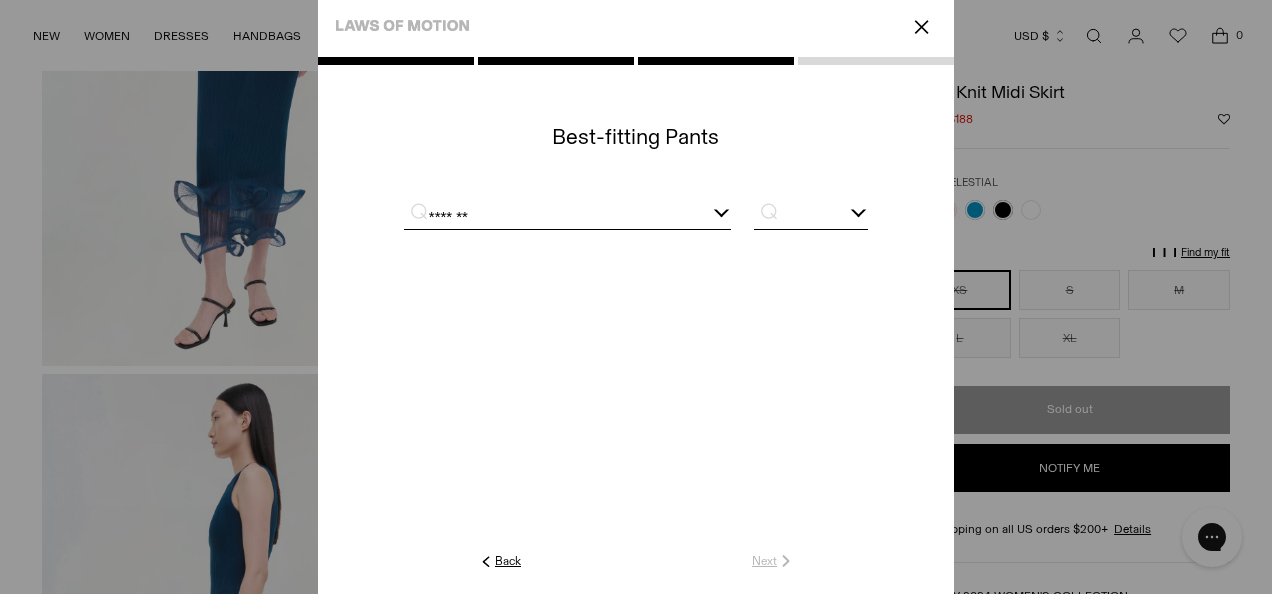 click on "⌕" at bounding box center (763, 211) 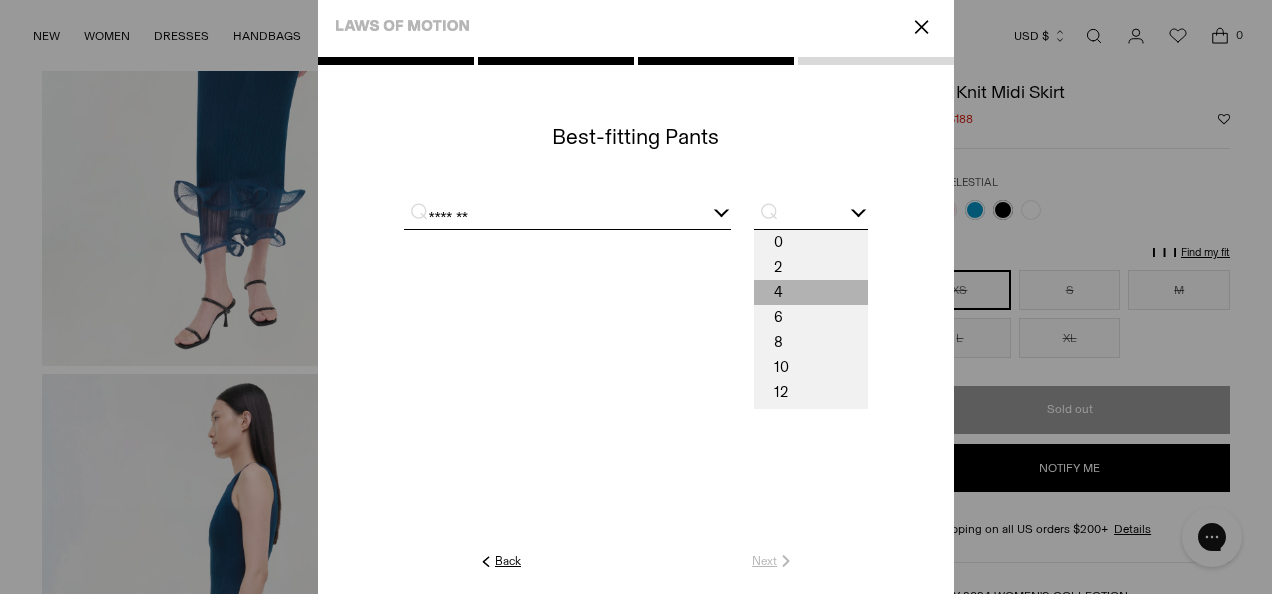 click on "4" at bounding box center (811, 292) 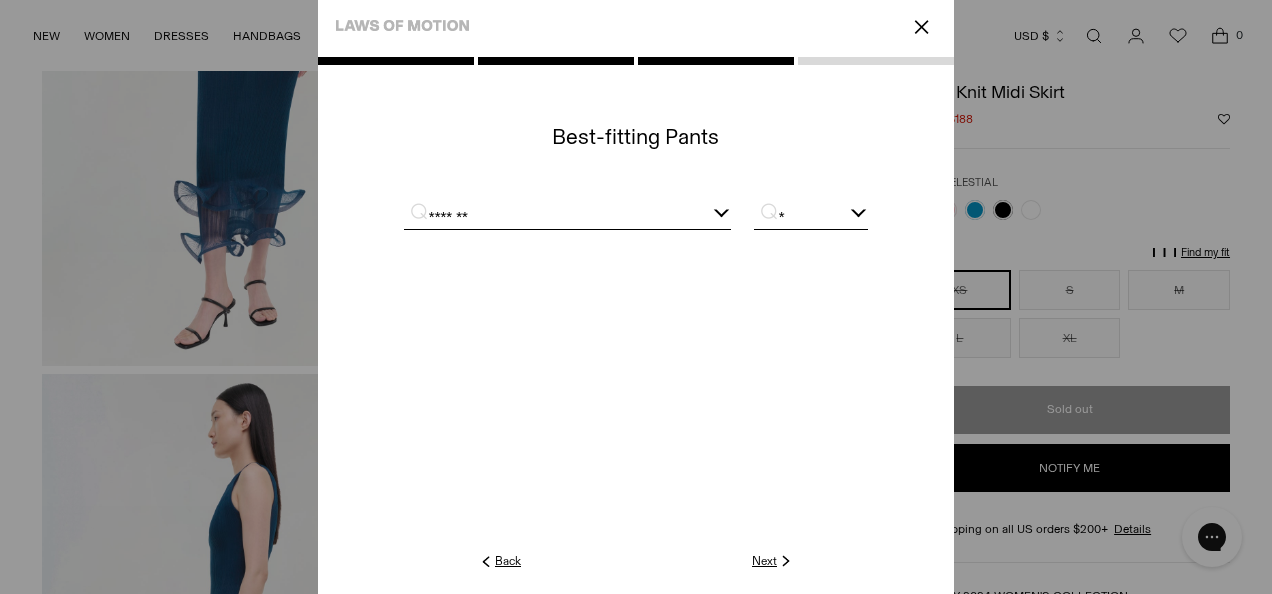 click on "Next" 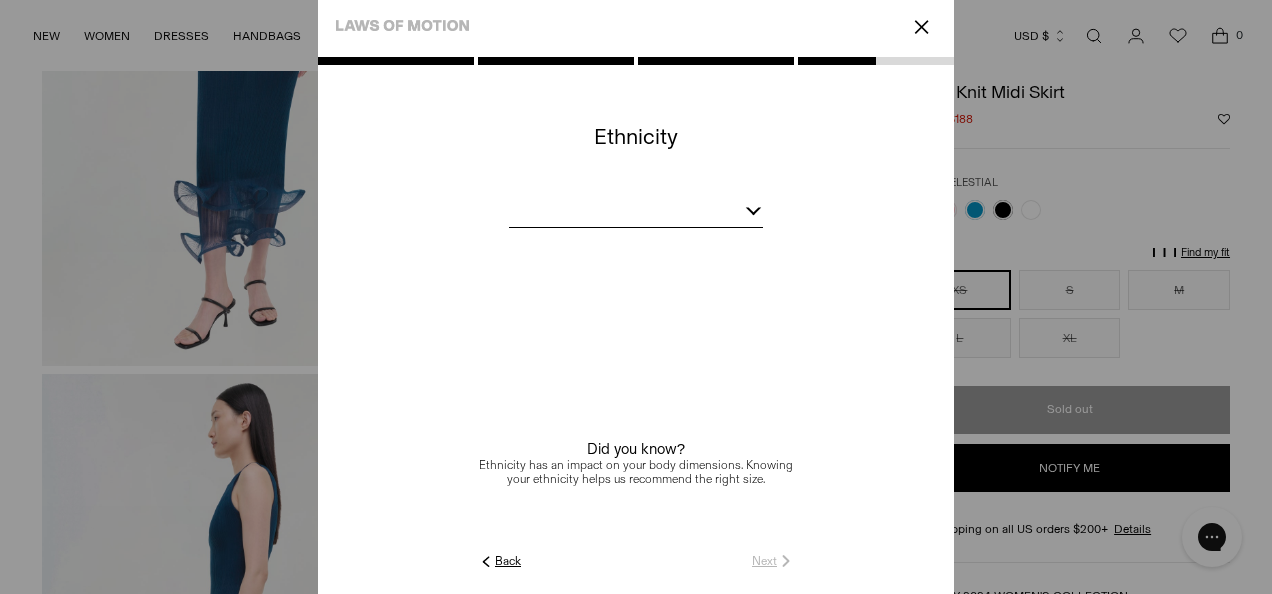 click at bounding box center [754, 208] 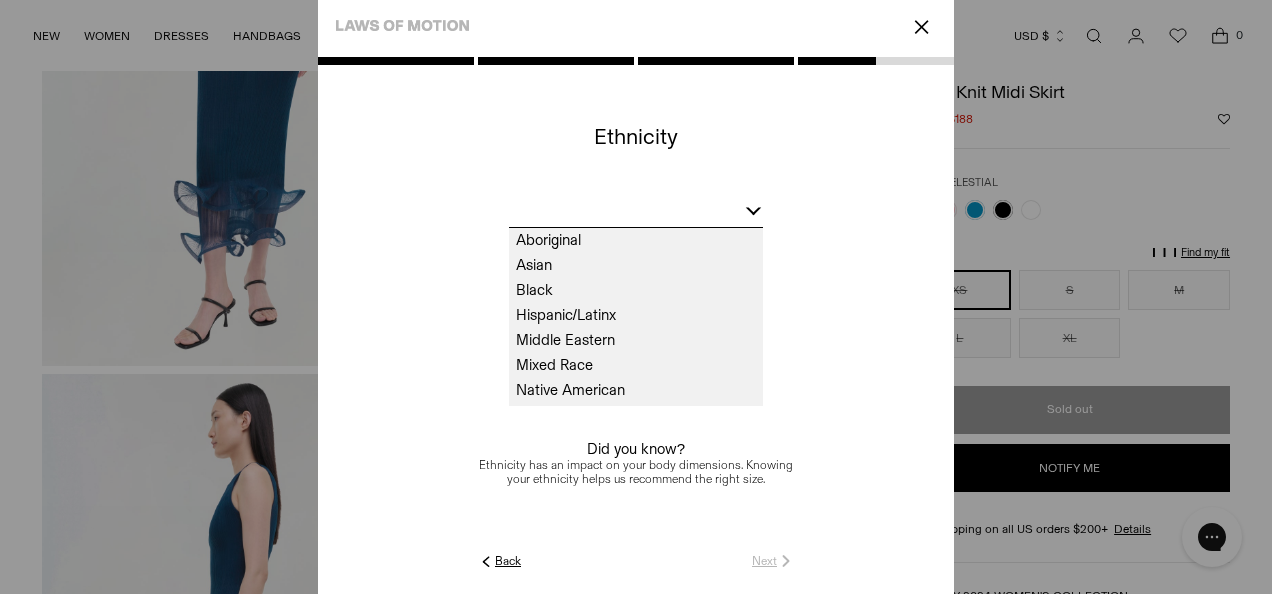 click at bounding box center (636, 214) 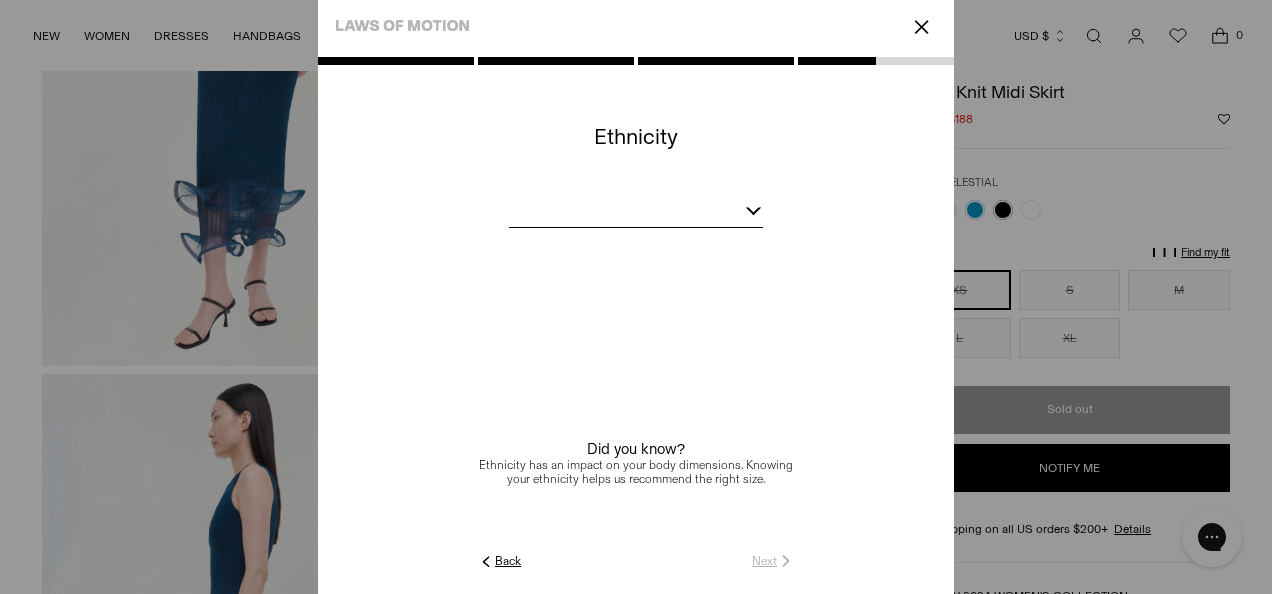 click 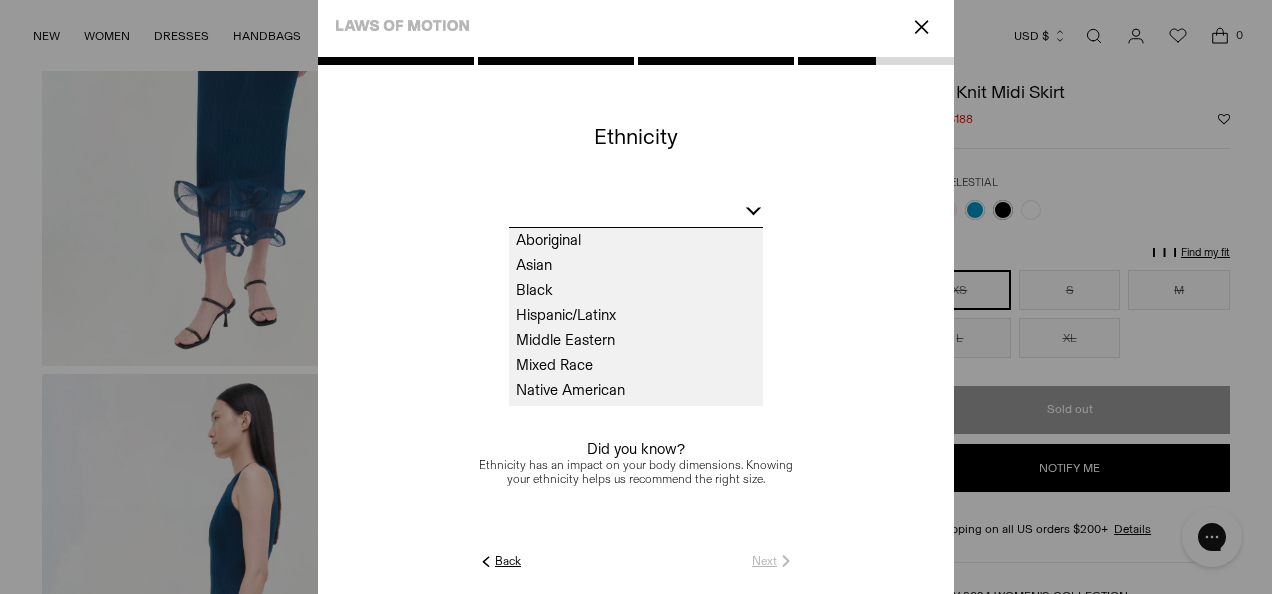 click at bounding box center (636, 214) 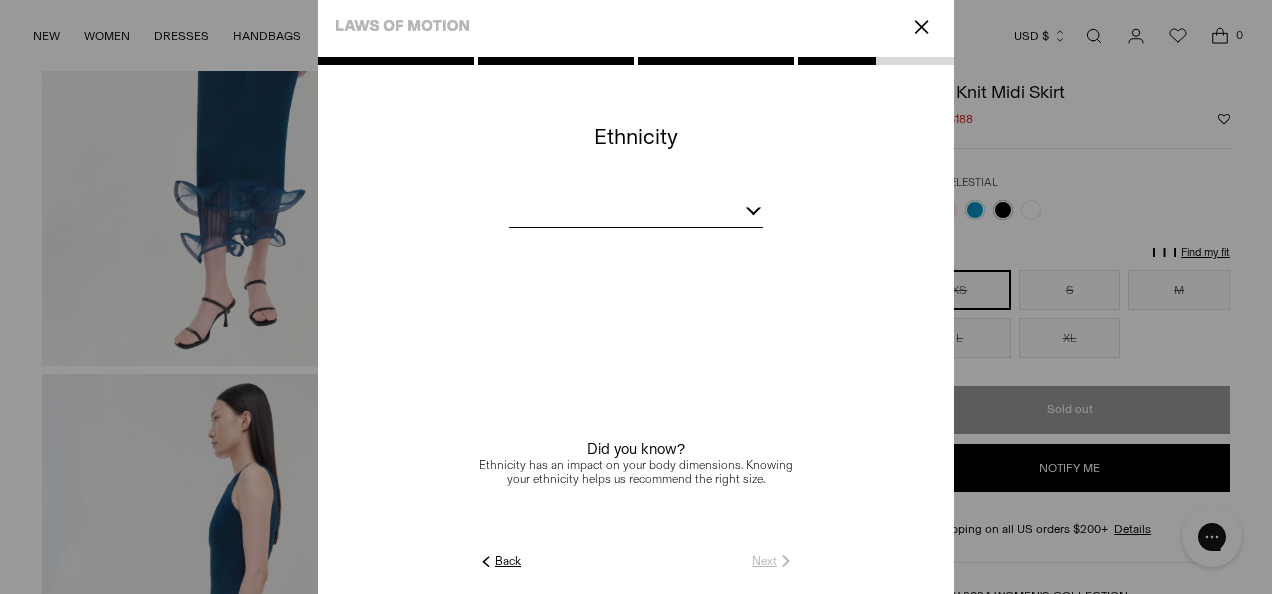 click on "✕" at bounding box center [921, 27] 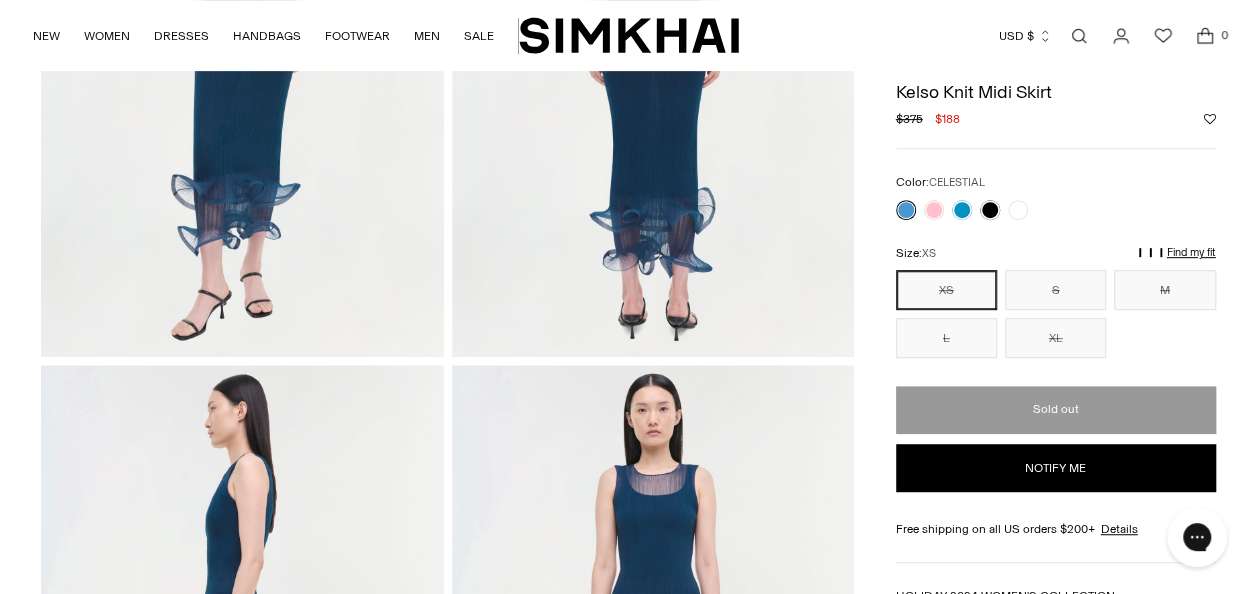 click on "XS
S
M
L
XL
** * * * **" at bounding box center [1056, 314] 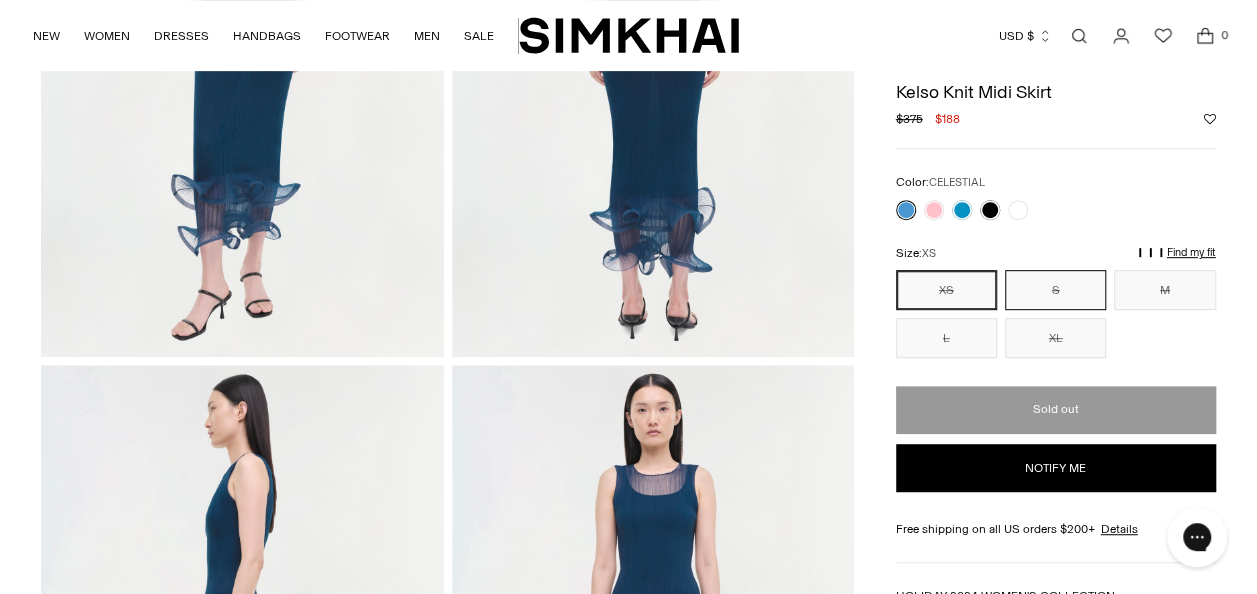 click on "S" at bounding box center (1055, 290) 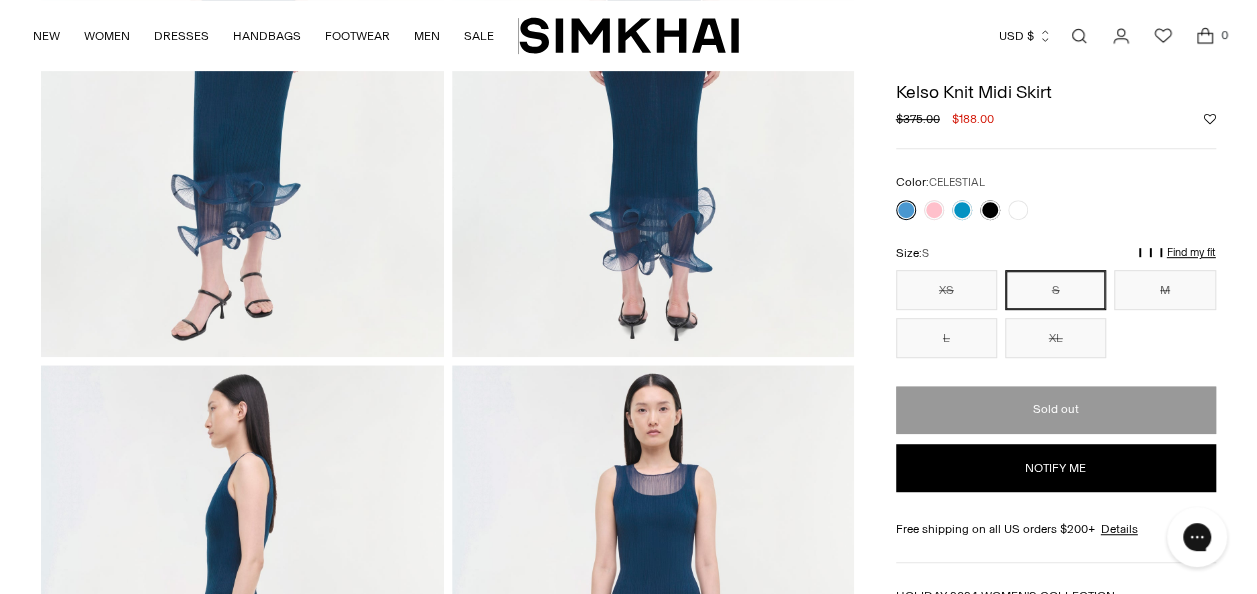 click on "Notify me" at bounding box center (1056, 468) 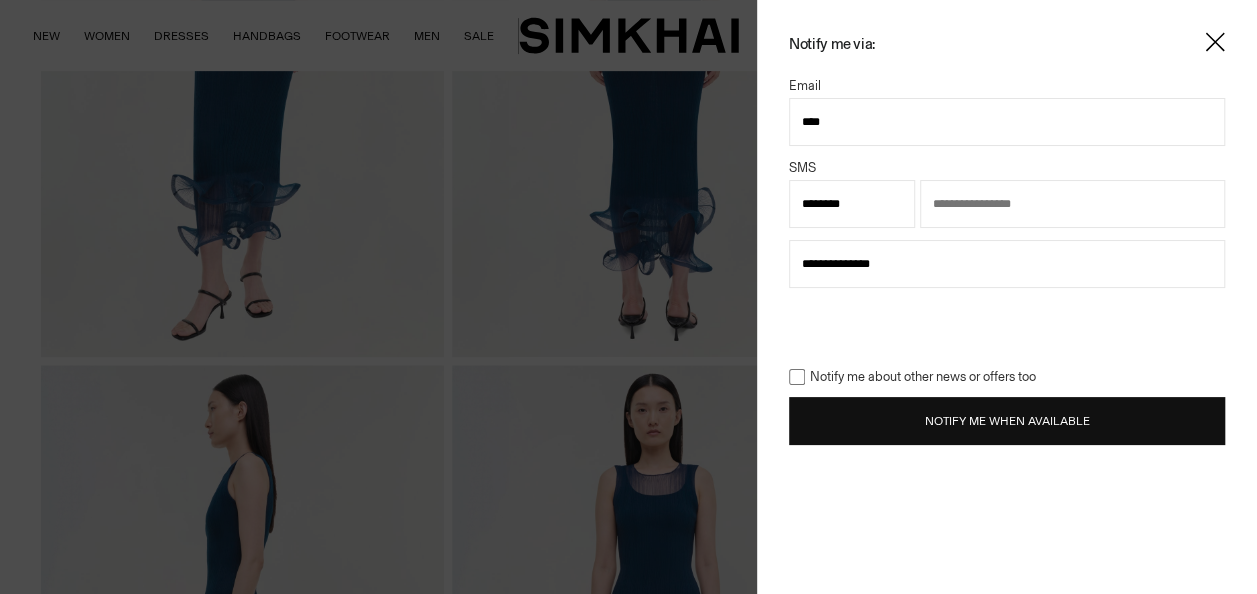type on "**********" 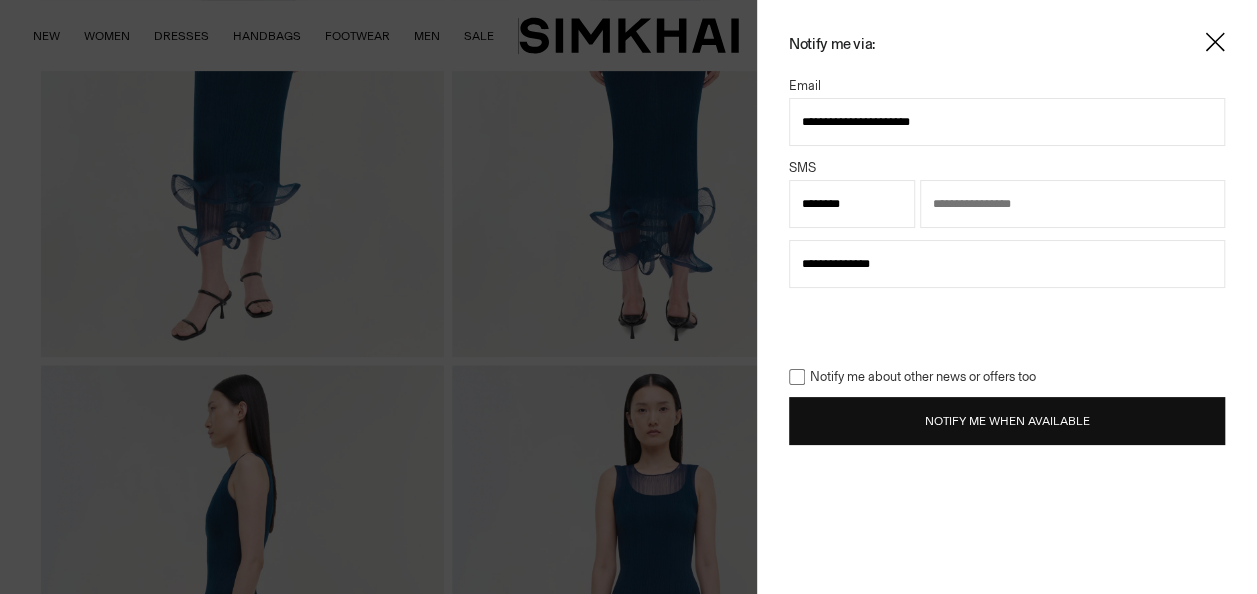 select on "**" 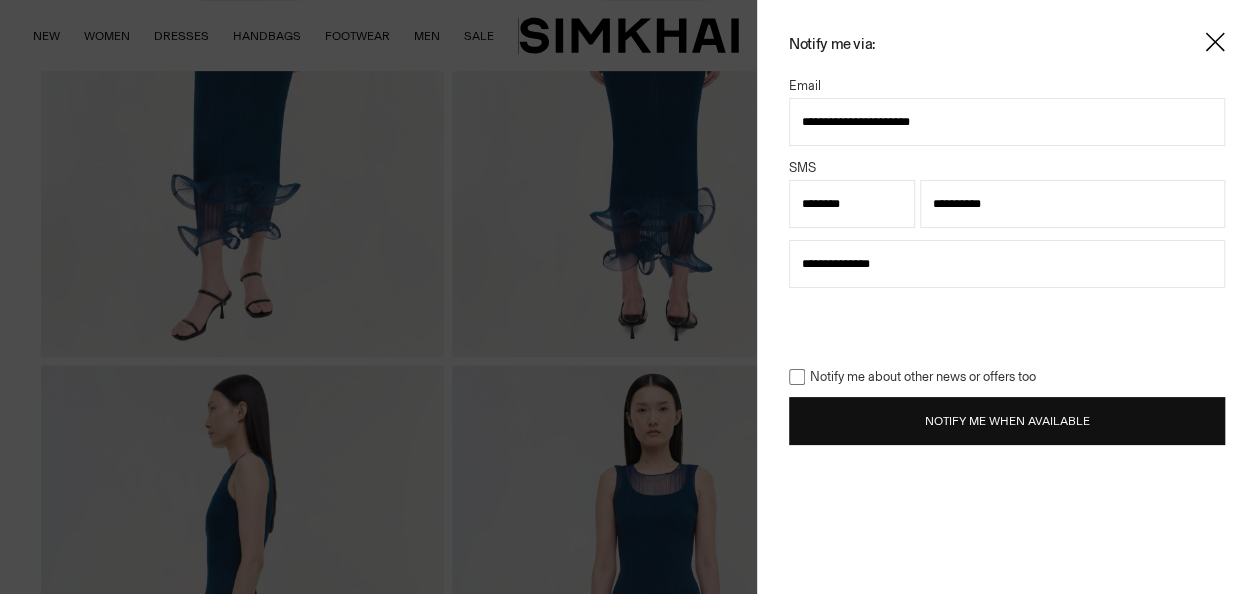 click on "Notify Me When Available" at bounding box center (1007, 421) 